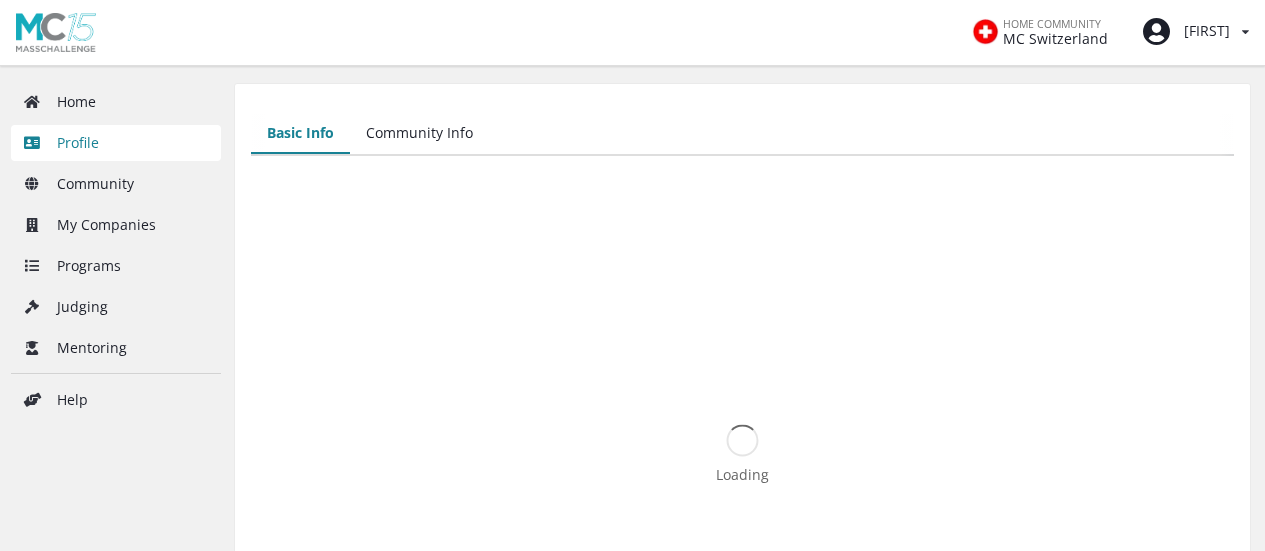 scroll, scrollTop: 0, scrollLeft: 0, axis: both 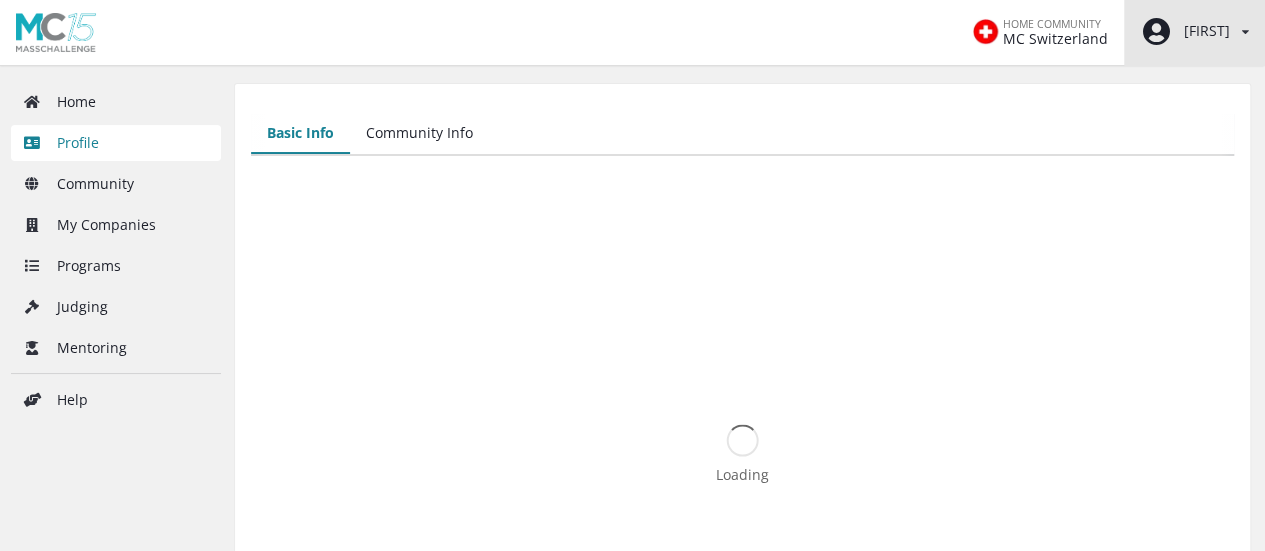 click at bounding box center [1156, 32] 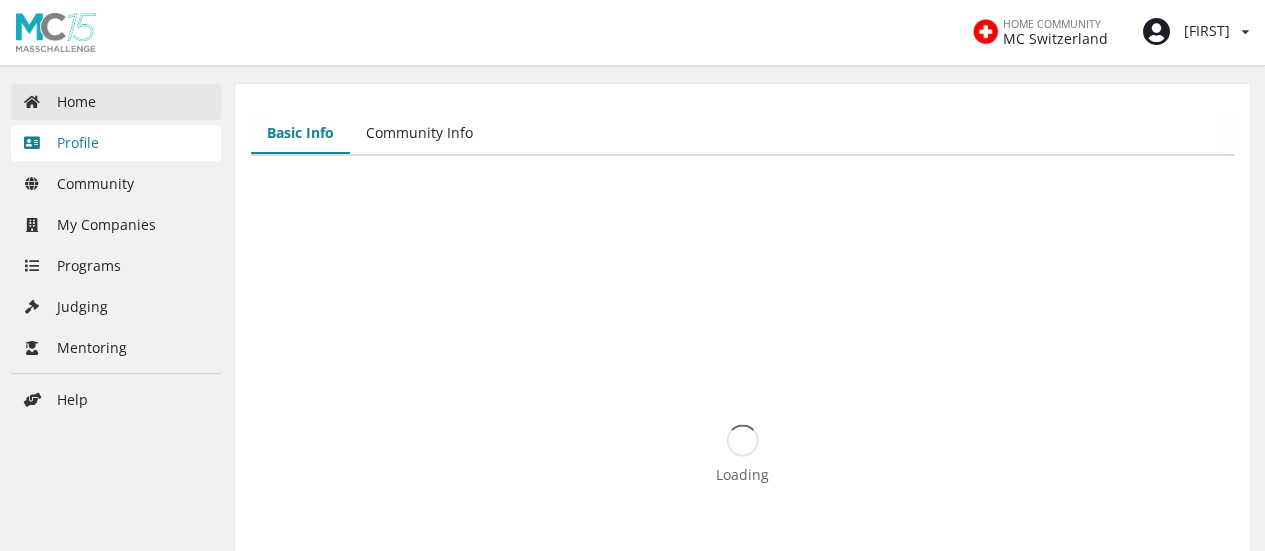 click on "Home" at bounding box center (116, 102) 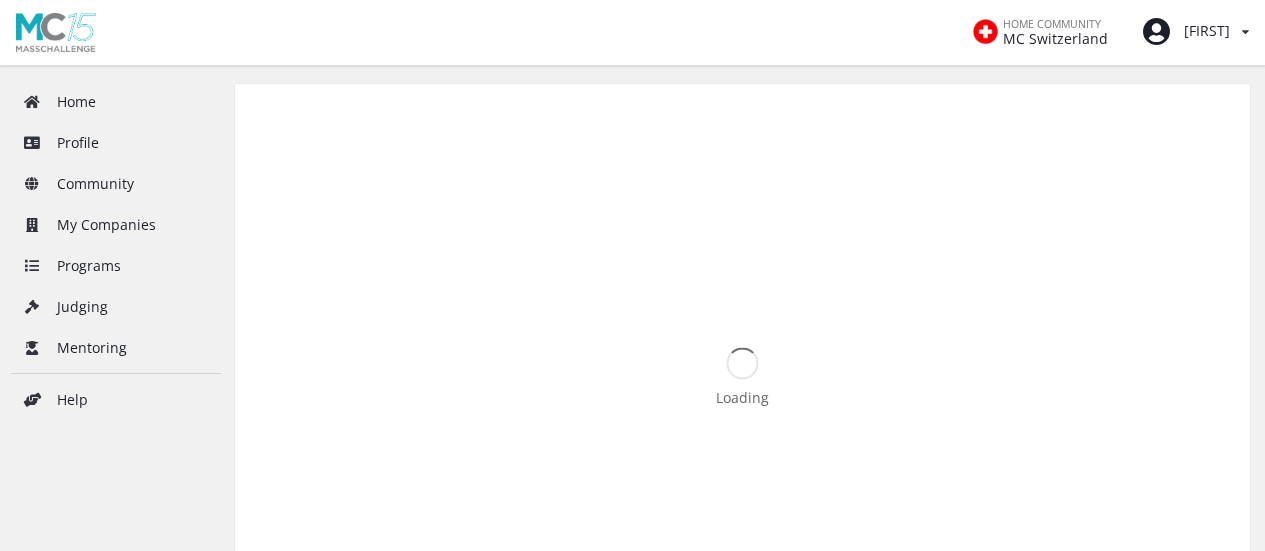 scroll, scrollTop: 0, scrollLeft: 0, axis: both 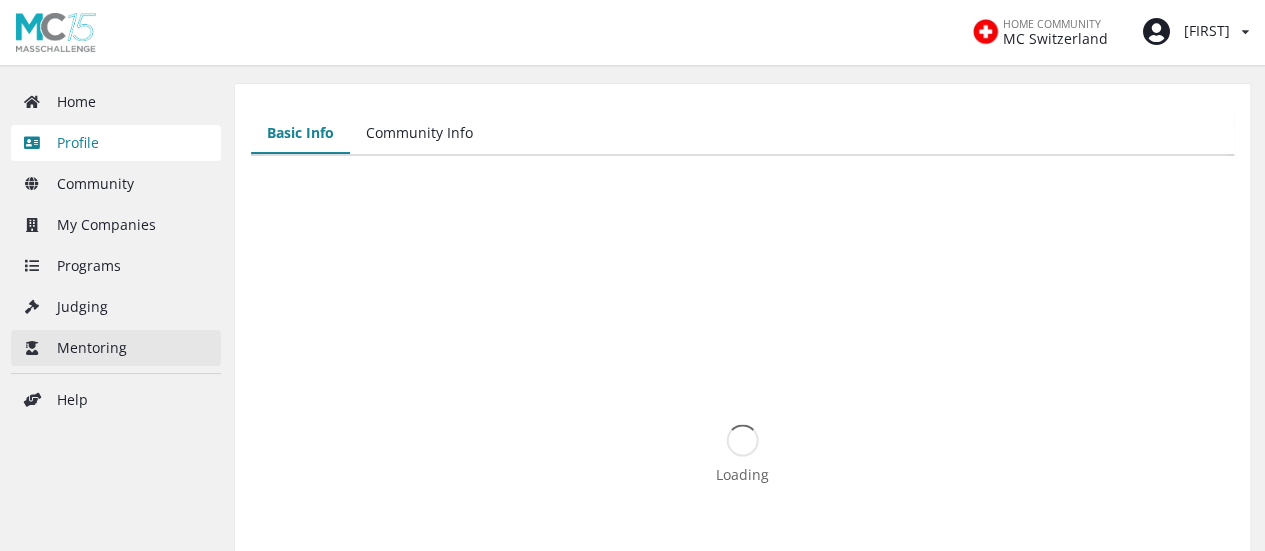 click on "Mentoring" at bounding box center [116, 348] 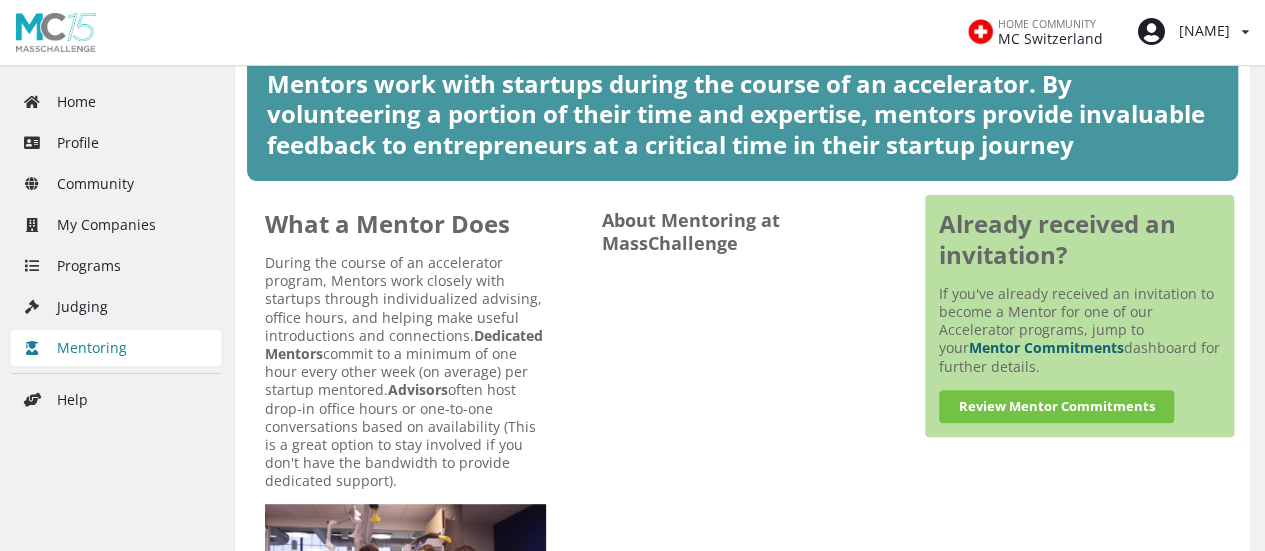 scroll, scrollTop: 273, scrollLeft: 0, axis: vertical 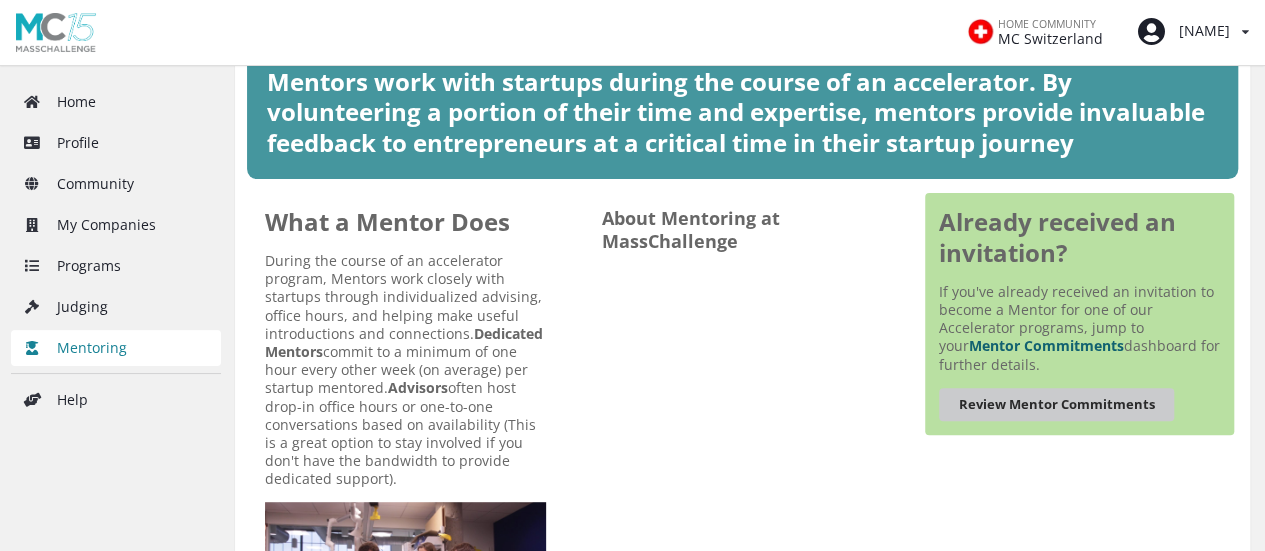 click on "Review Mentor Commitments" at bounding box center [1056, 404] 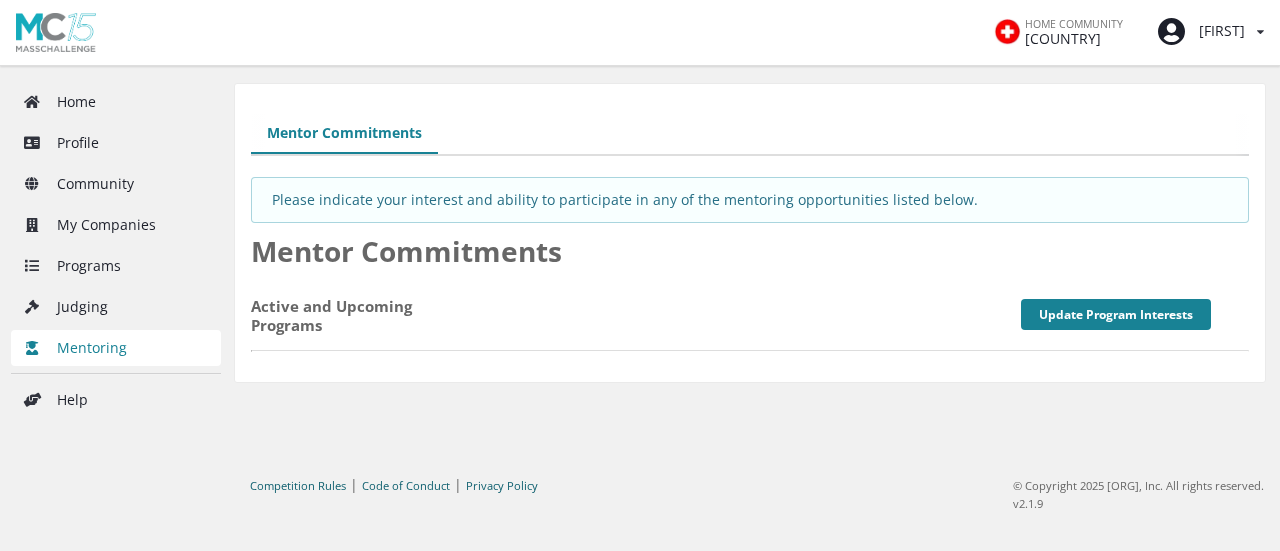scroll, scrollTop: 0, scrollLeft: 0, axis: both 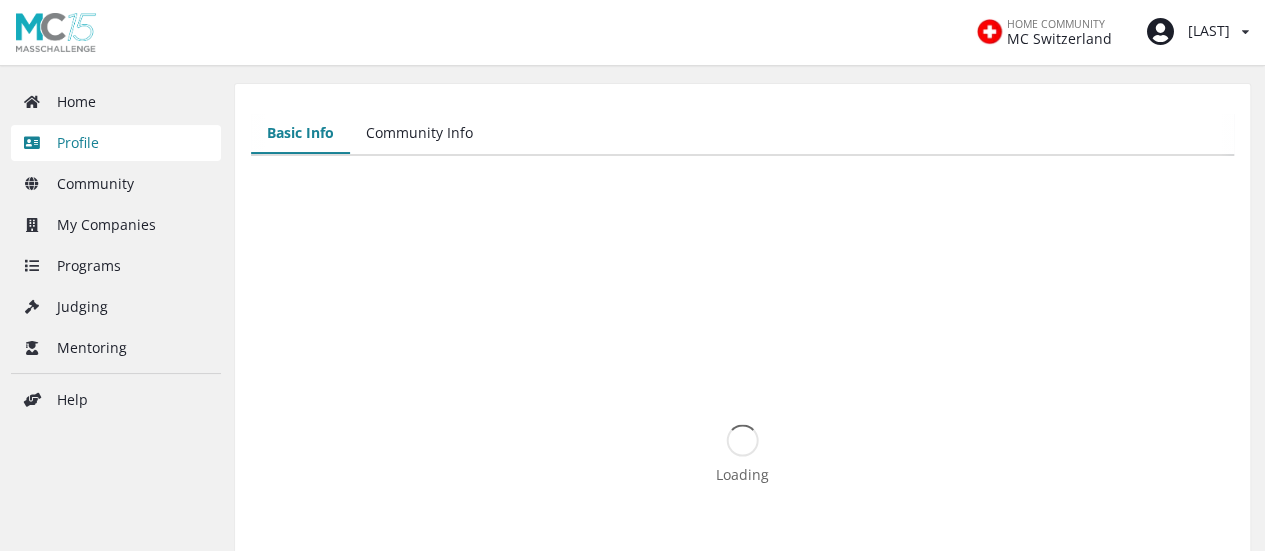 click on "Community Info" at bounding box center [419, 134] 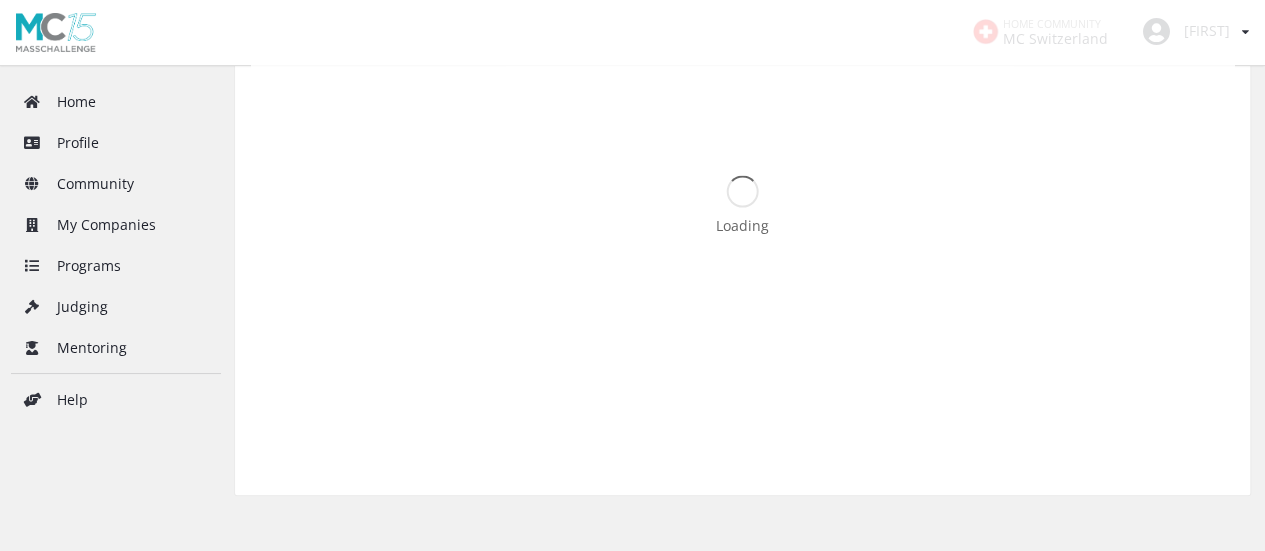 scroll, scrollTop: 0, scrollLeft: 0, axis: both 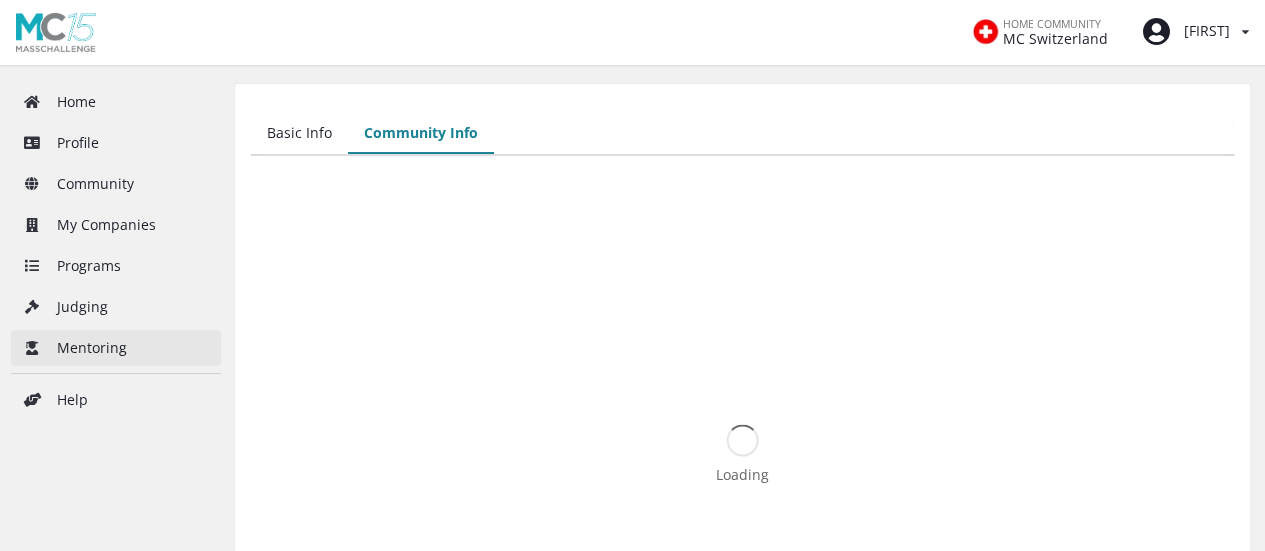 click on "Mentoring" at bounding box center [116, 348] 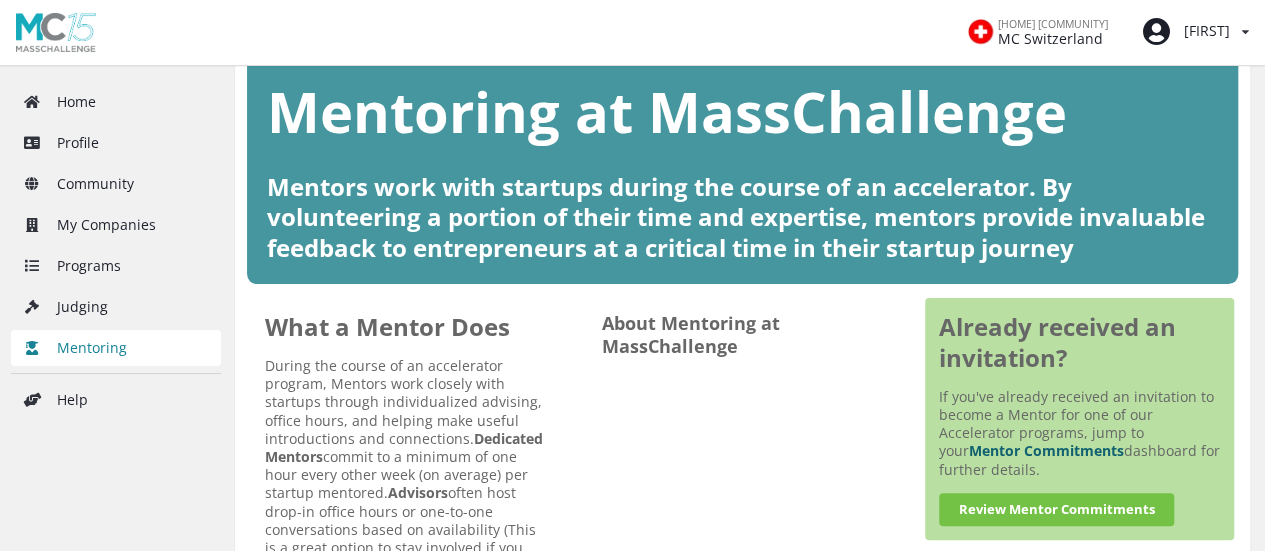 scroll, scrollTop: 167, scrollLeft: 0, axis: vertical 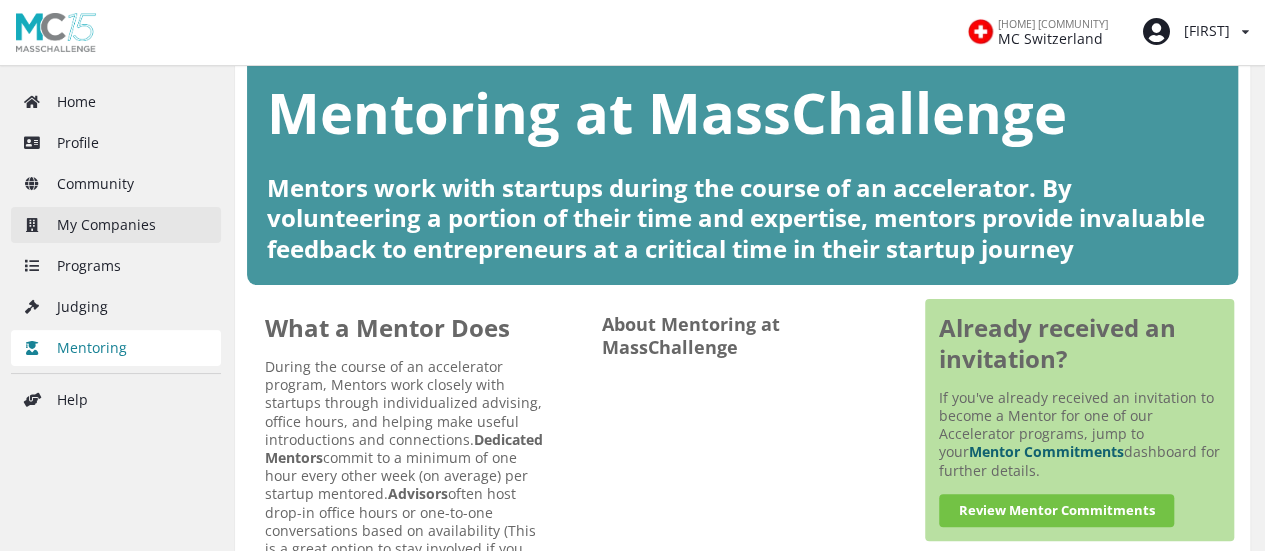 click on "My Companies" at bounding box center (116, 225) 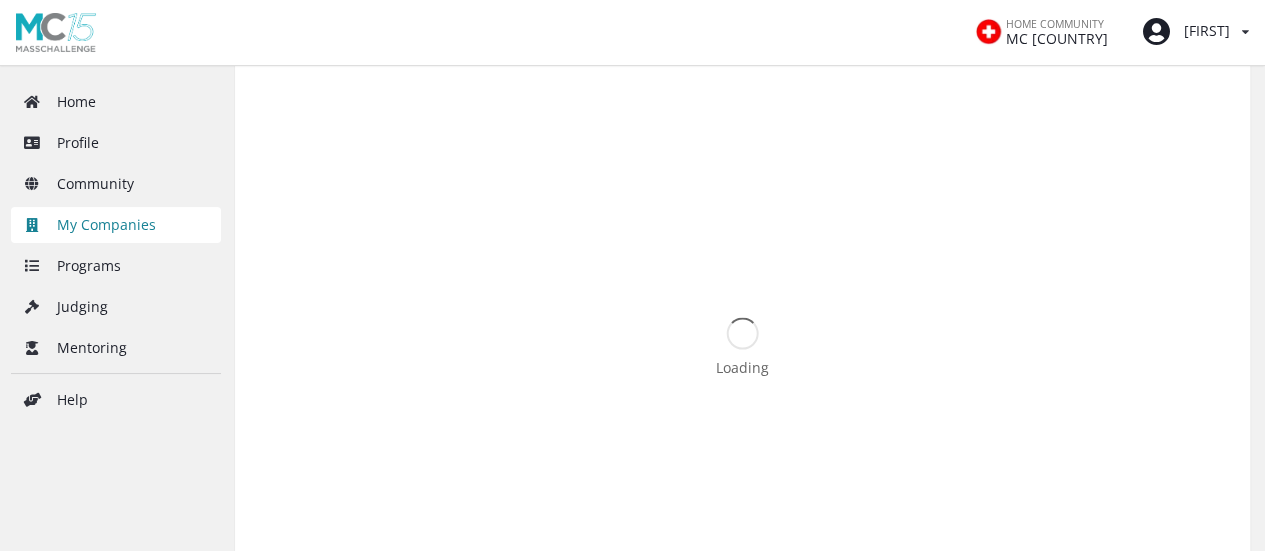 scroll, scrollTop: 28, scrollLeft: 0, axis: vertical 